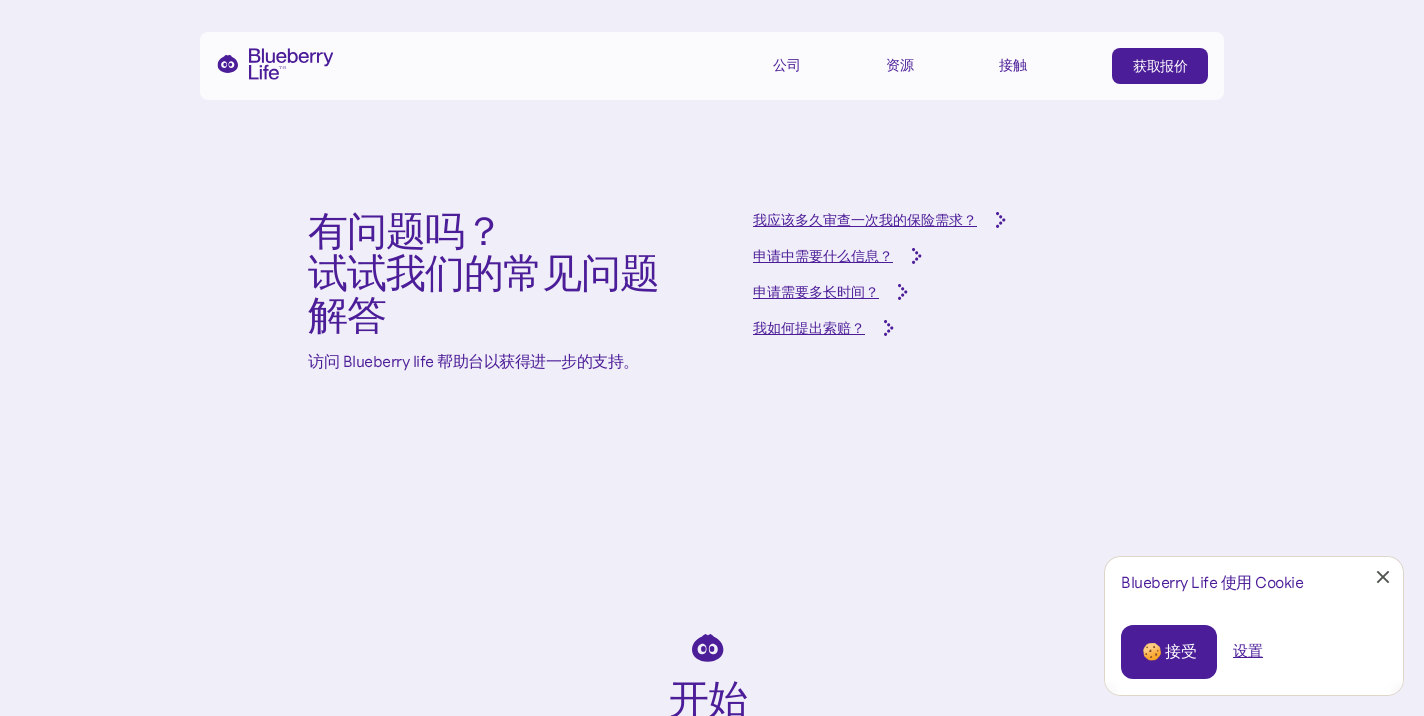 scroll, scrollTop: 7300, scrollLeft: 4, axis: both 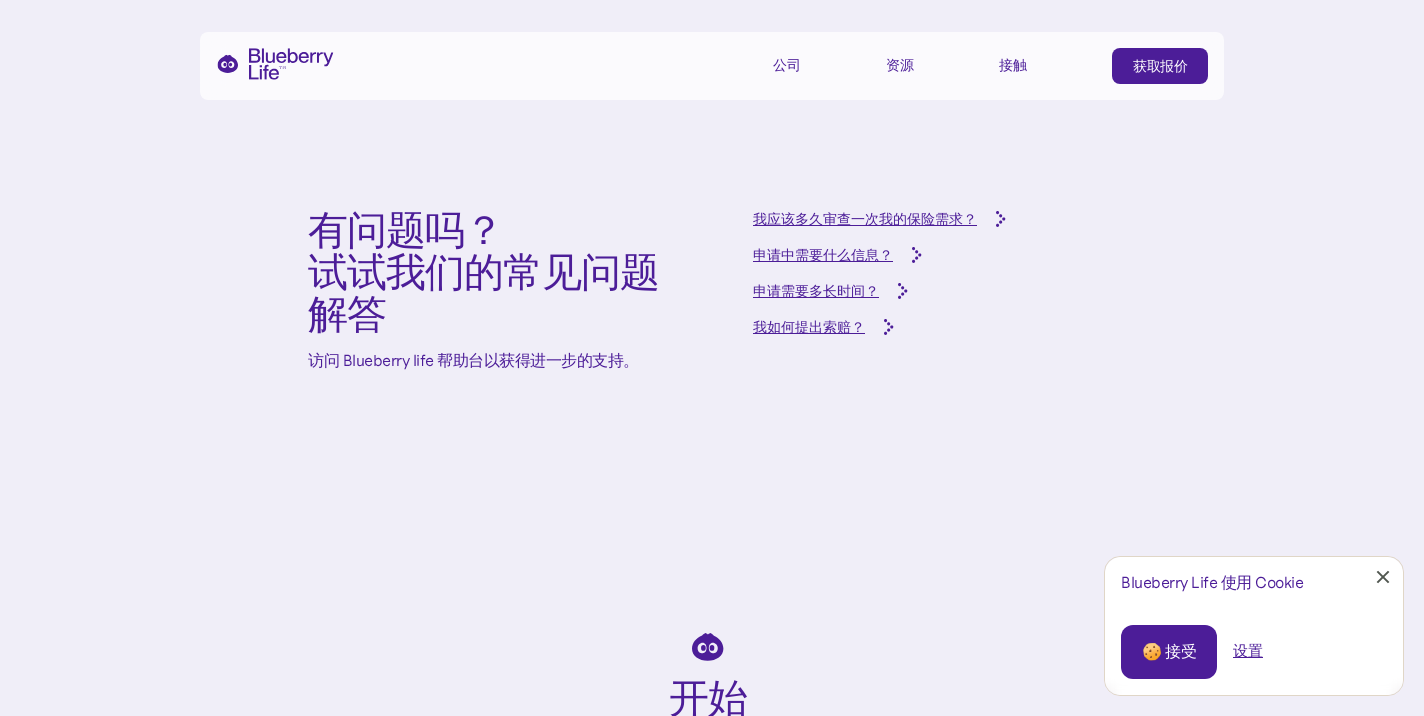 click on "我应该多久审查一次我的保险需求？" at bounding box center [865, 219] 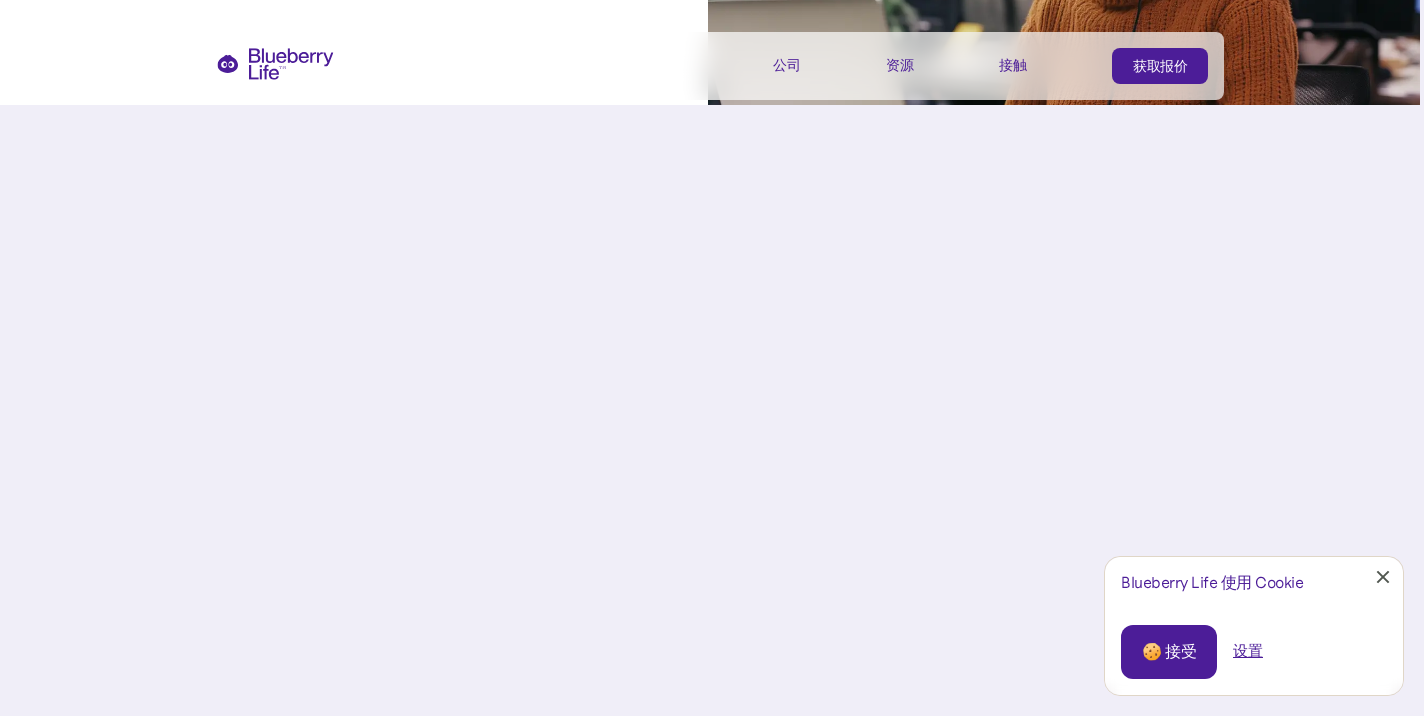 scroll, scrollTop: 5932, scrollLeft: 4, axis: both 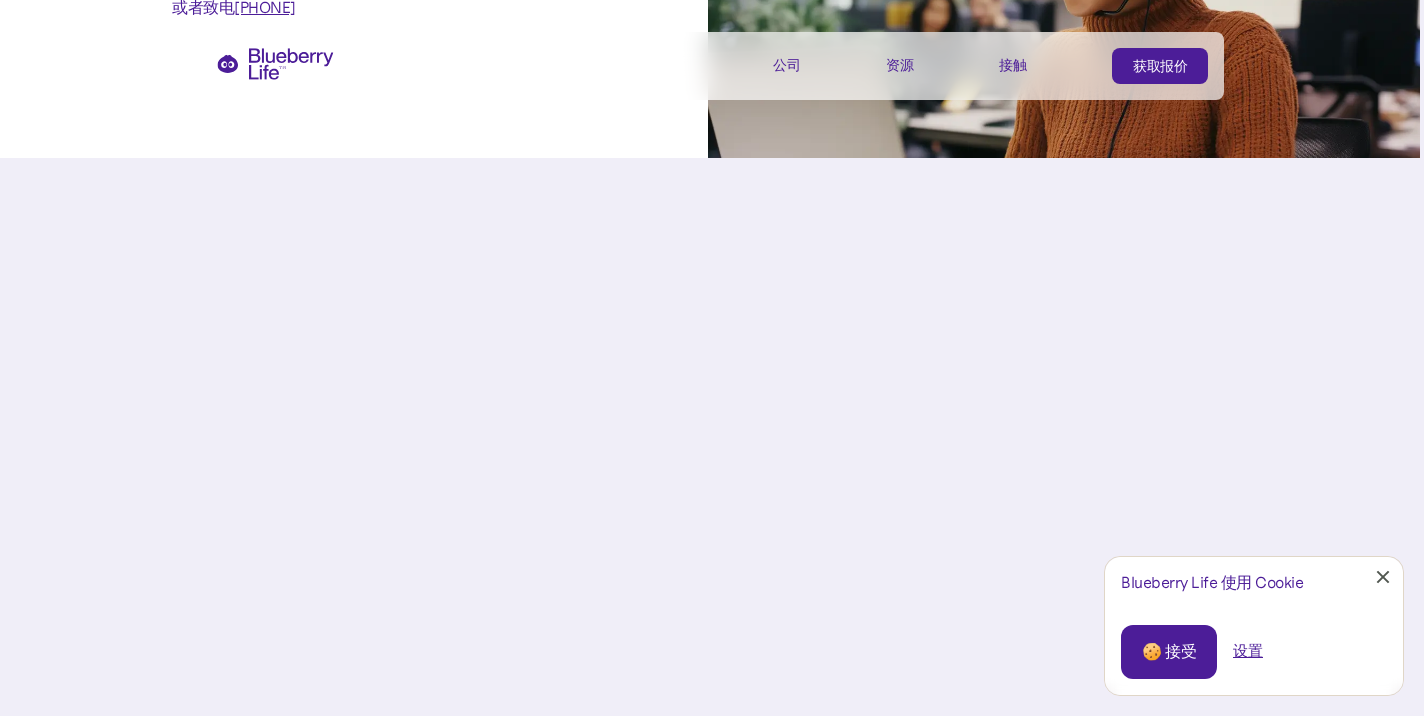 click on "公司" at bounding box center (787, 65) 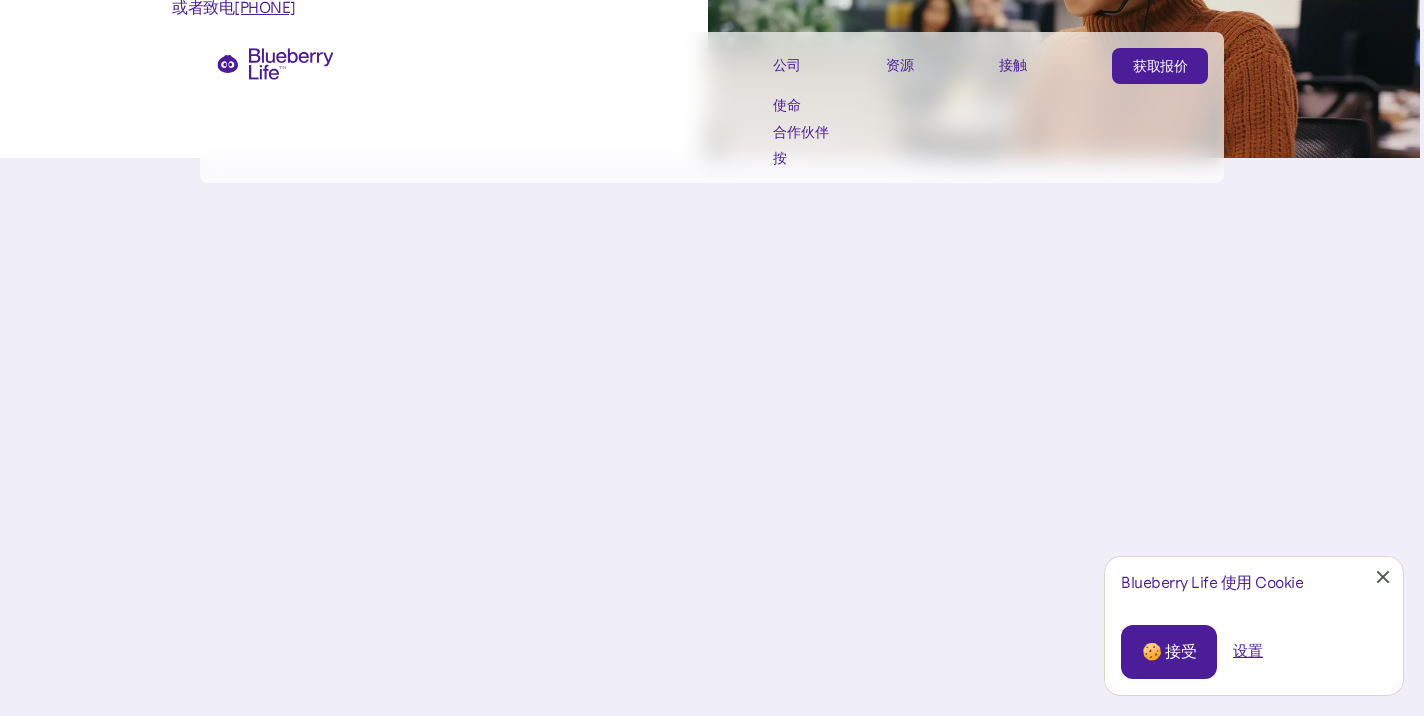 click on "公司" at bounding box center (787, 65) 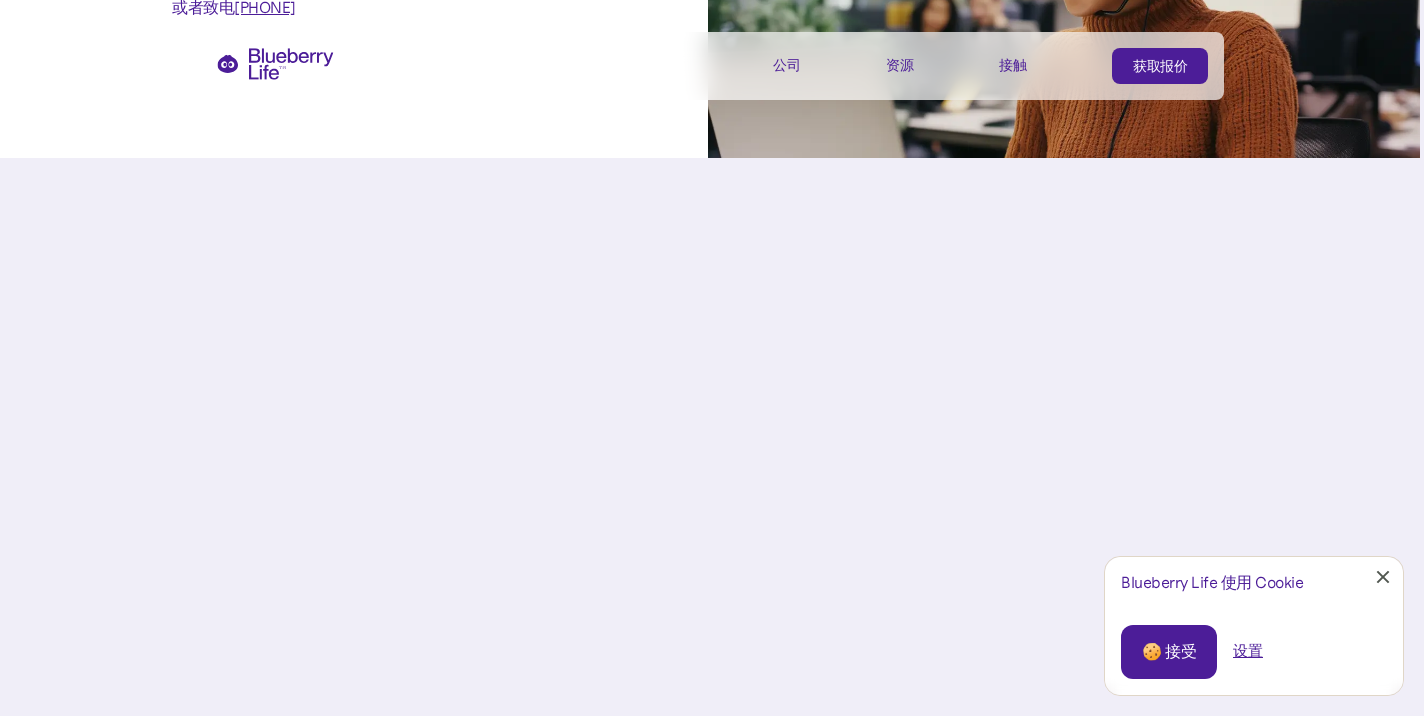 click on "公司" at bounding box center (787, 65) 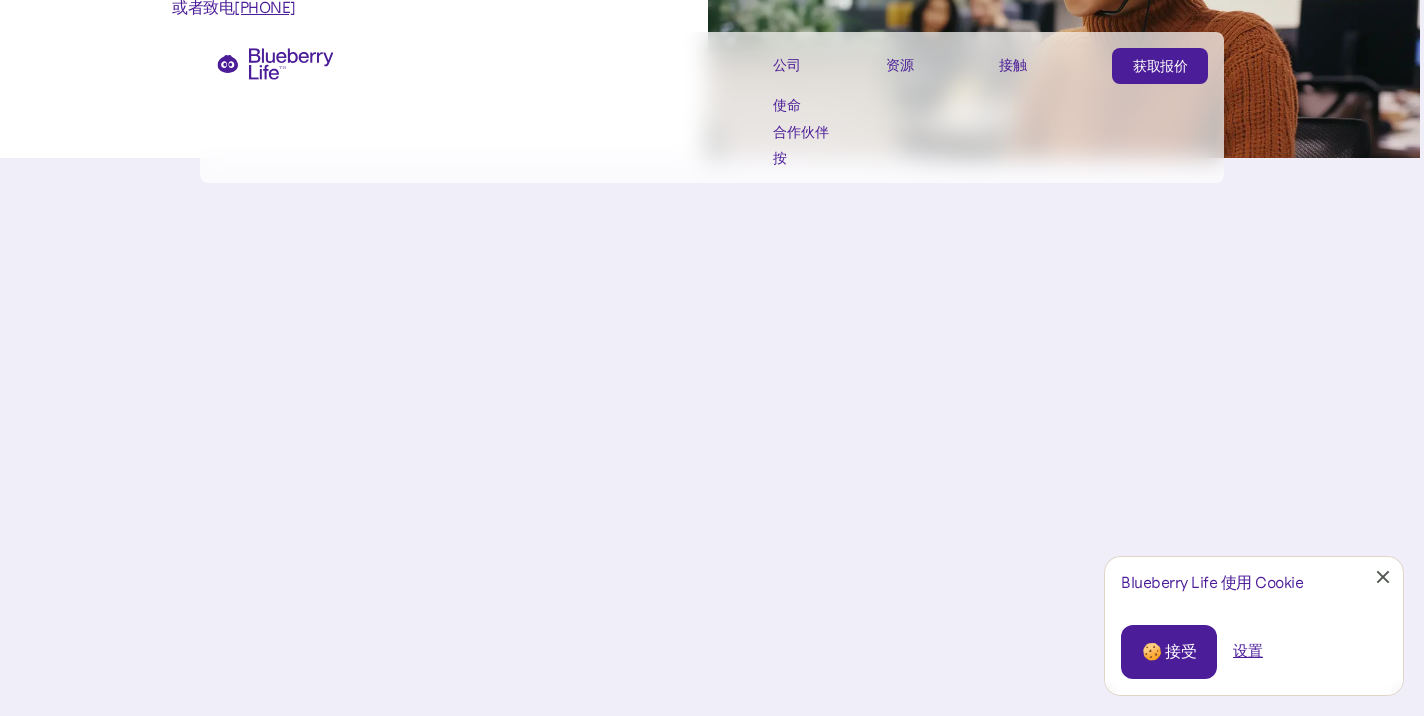 click on "使命" at bounding box center [787, 105] 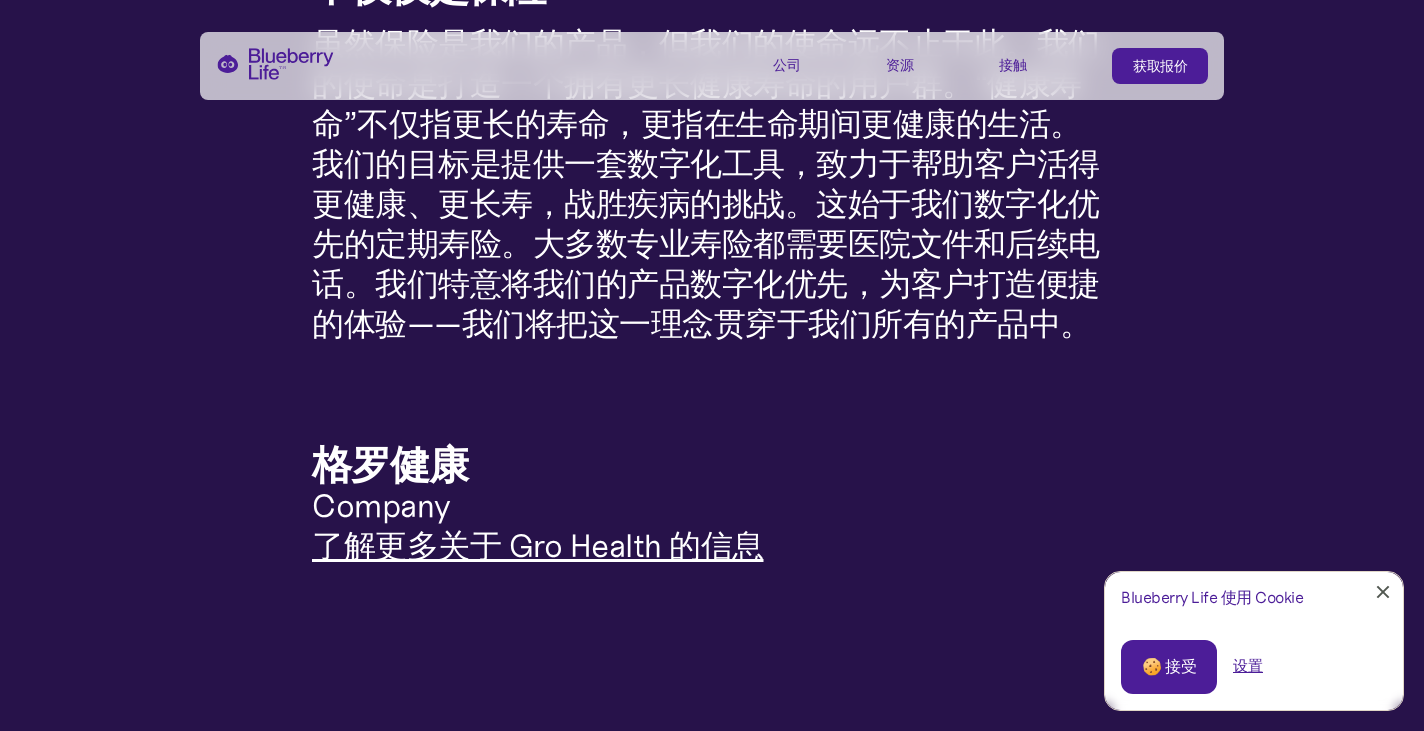 scroll, scrollTop: 1365, scrollLeft: 0, axis: vertical 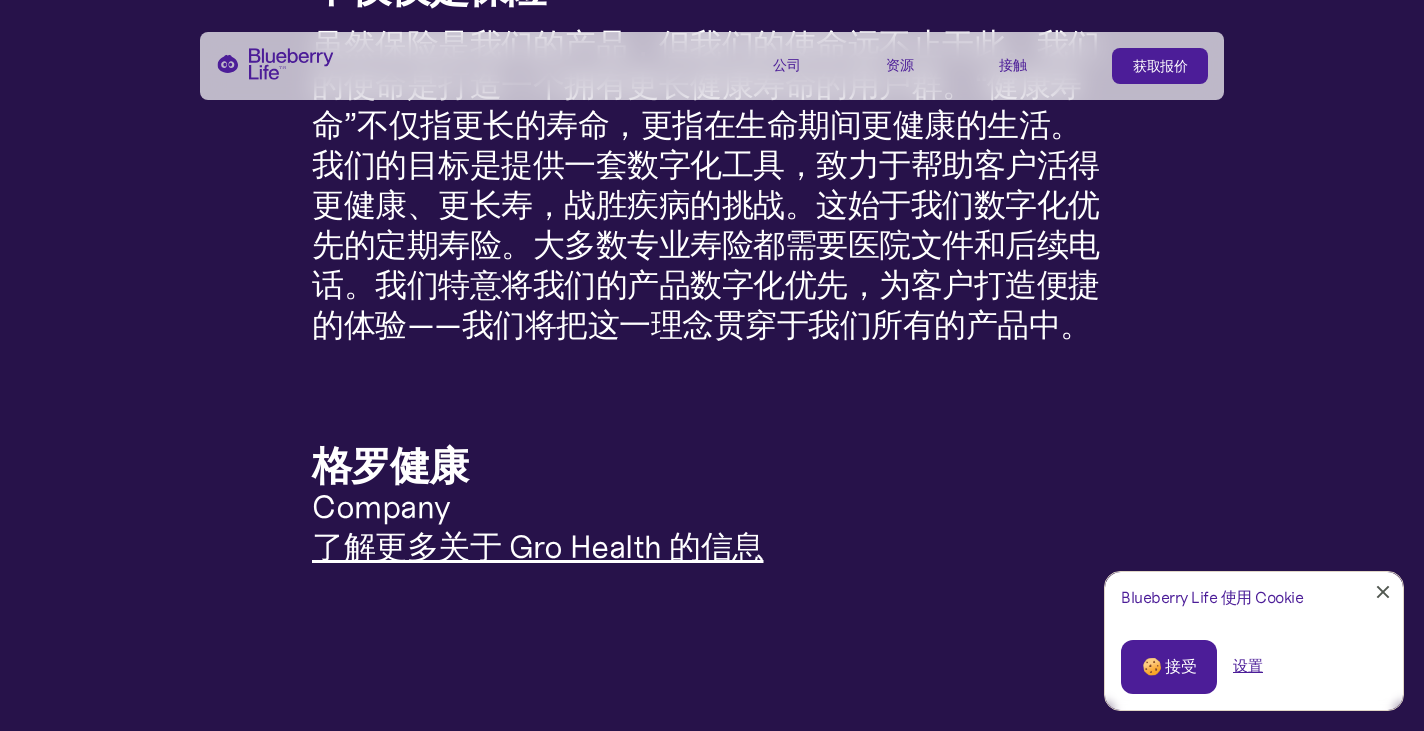 drag, startPoint x: 714, startPoint y: 306, endPoint x: 1099, endPoint y: 386, distance: 393.22385 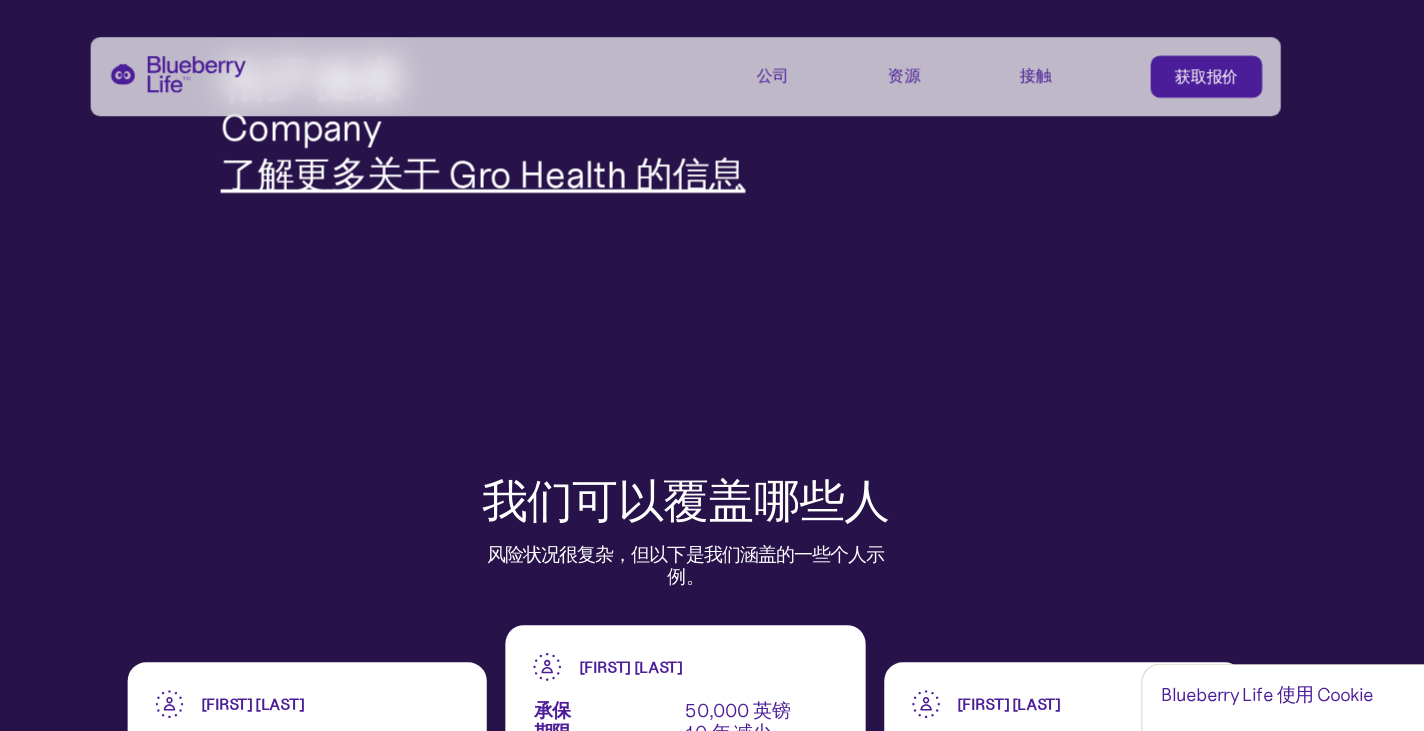 scroll, scrollTop: 1720, scrollLeft: 0, axis: vertical 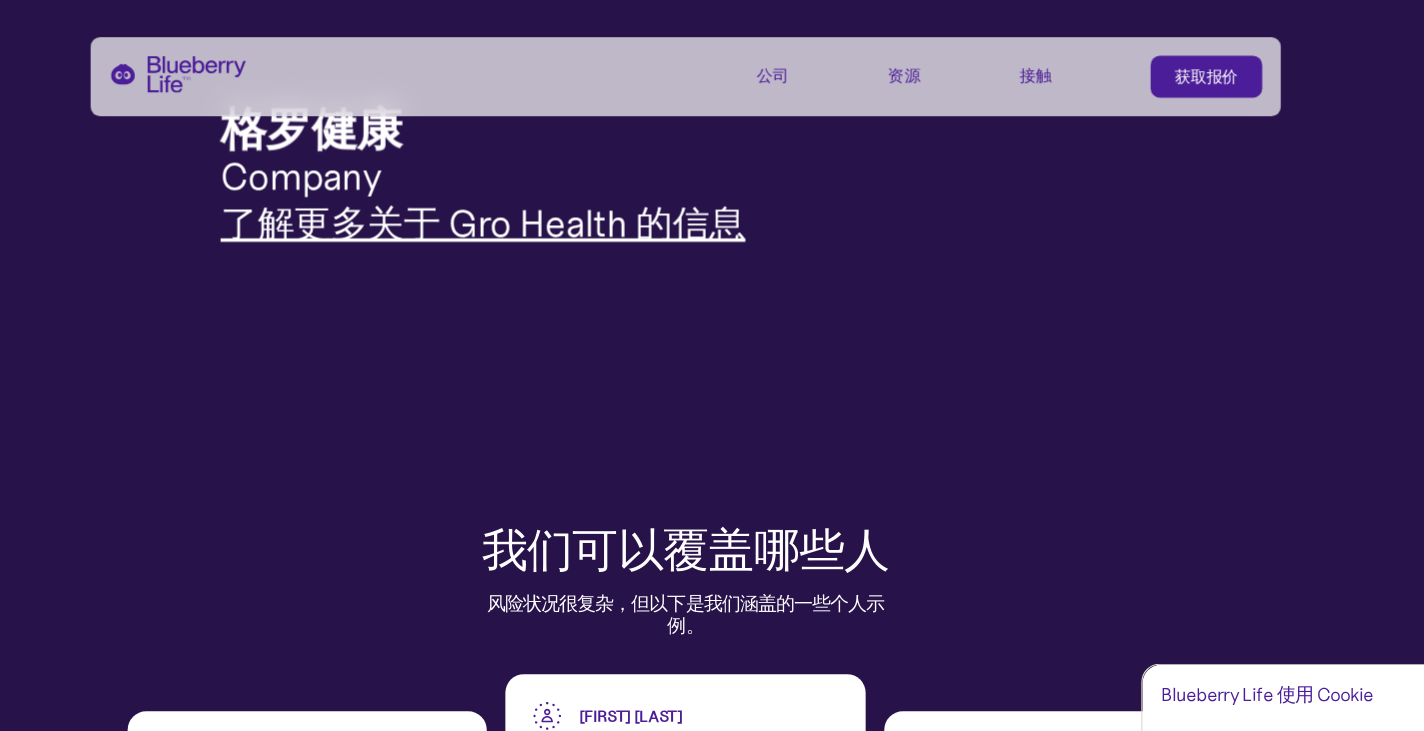 click on "资源" at bounding box center [900, 65] 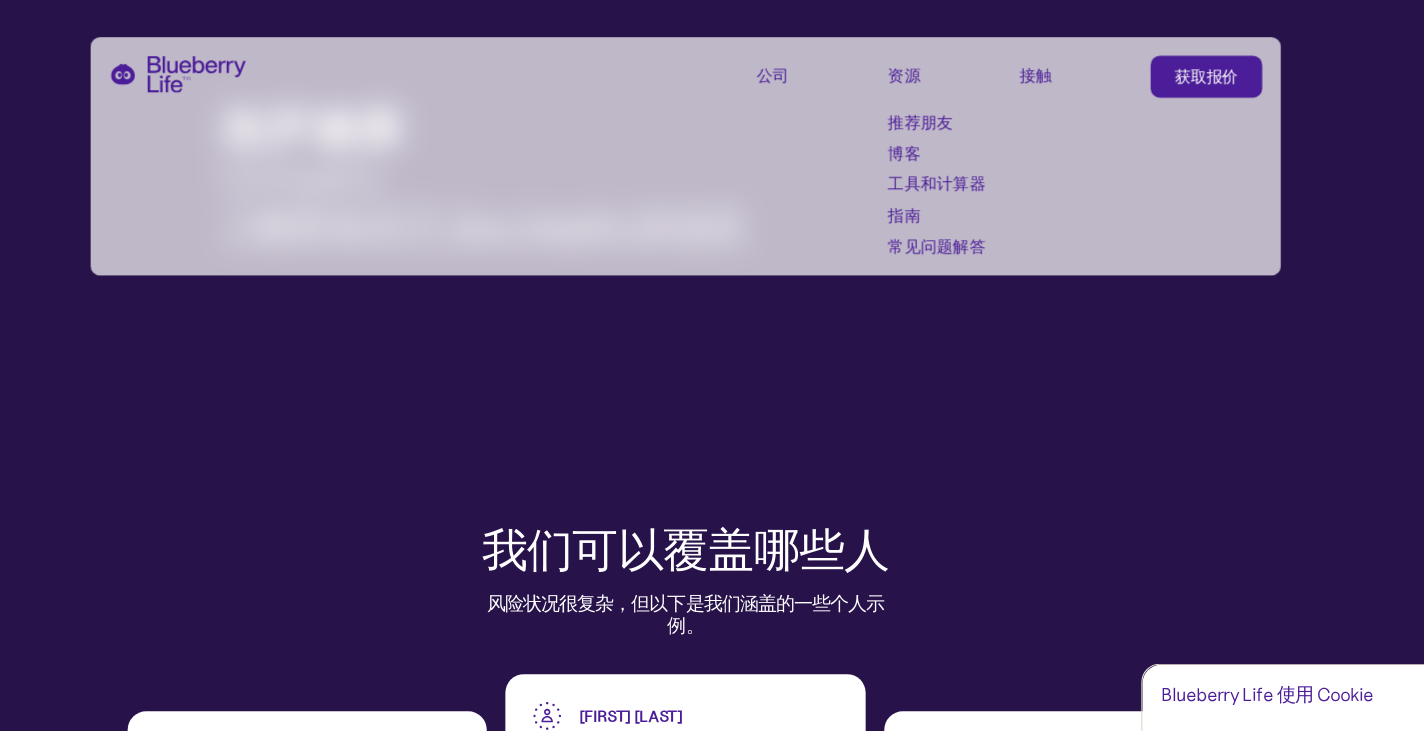 click on "公司" at bounding box center [787, 65] 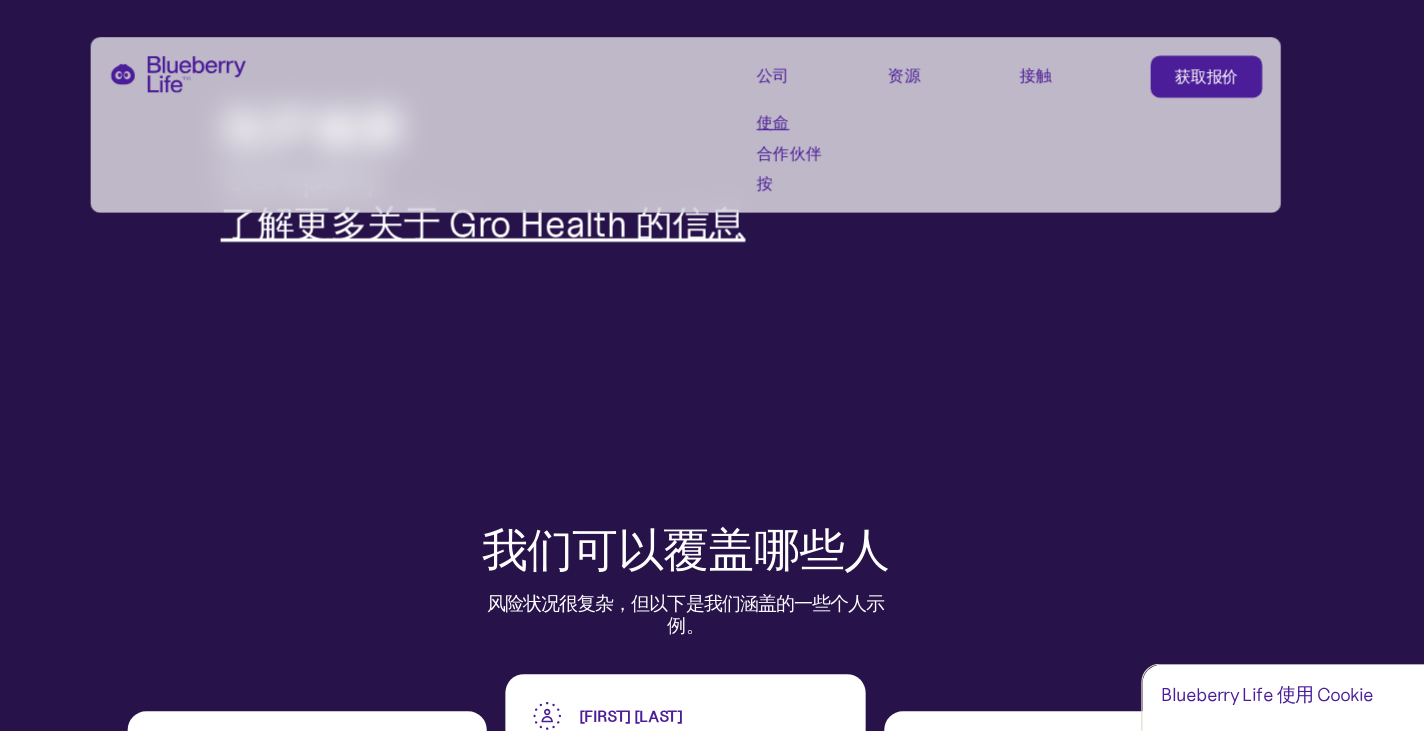 click on "合作伙伴" at bounding box center (801, 132) 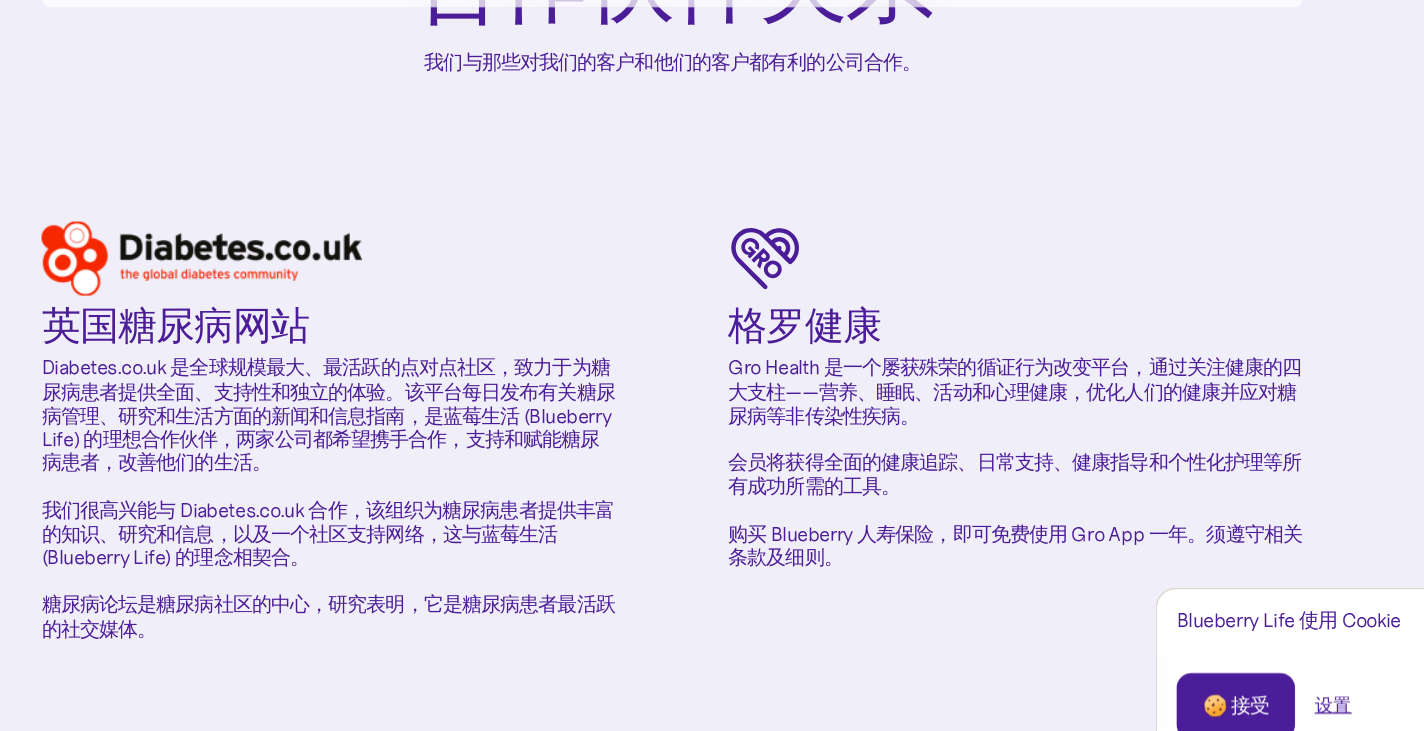 scroll, scrollTop: 0, scrollLeft: 0, axis: both 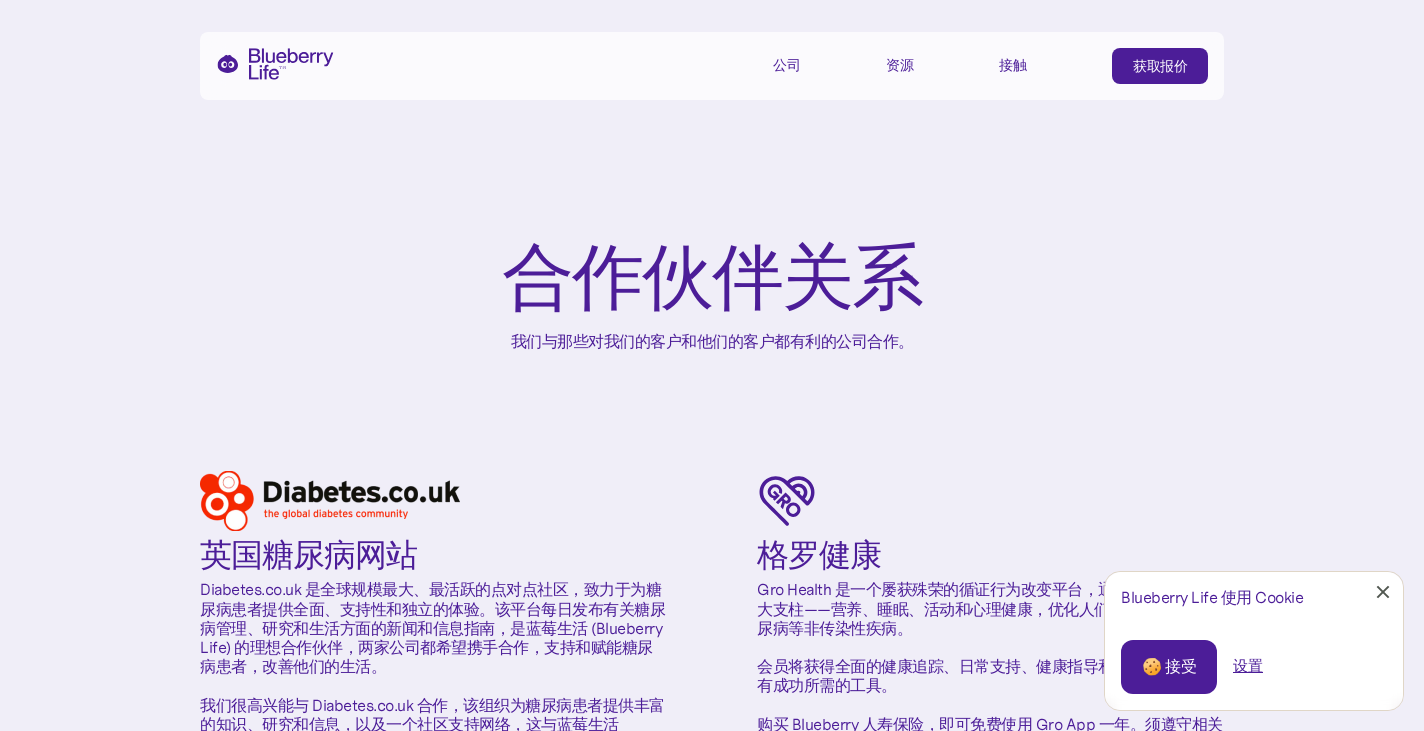 click on "接触" at bounding box center (1013, 65) 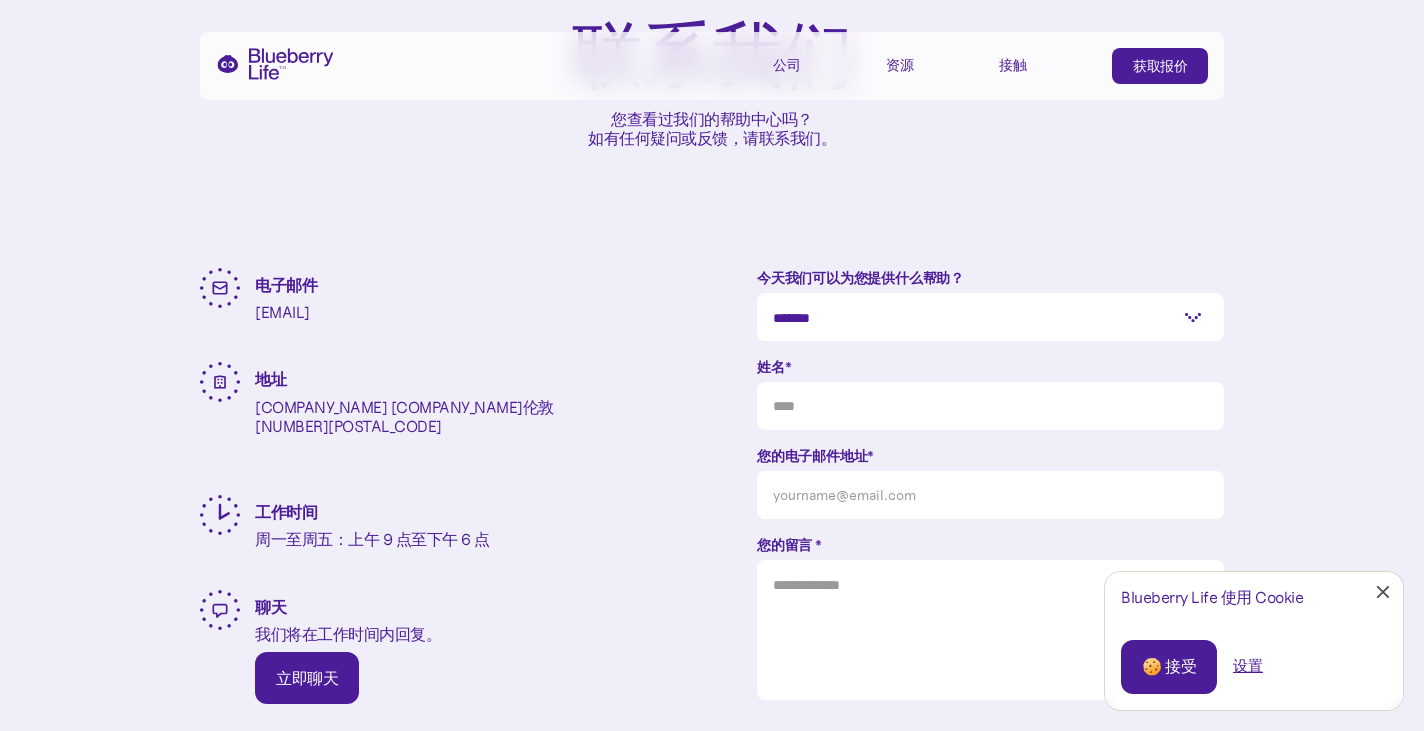 scroll, scrollTop: 0, scrollLeft: 0, axis: both 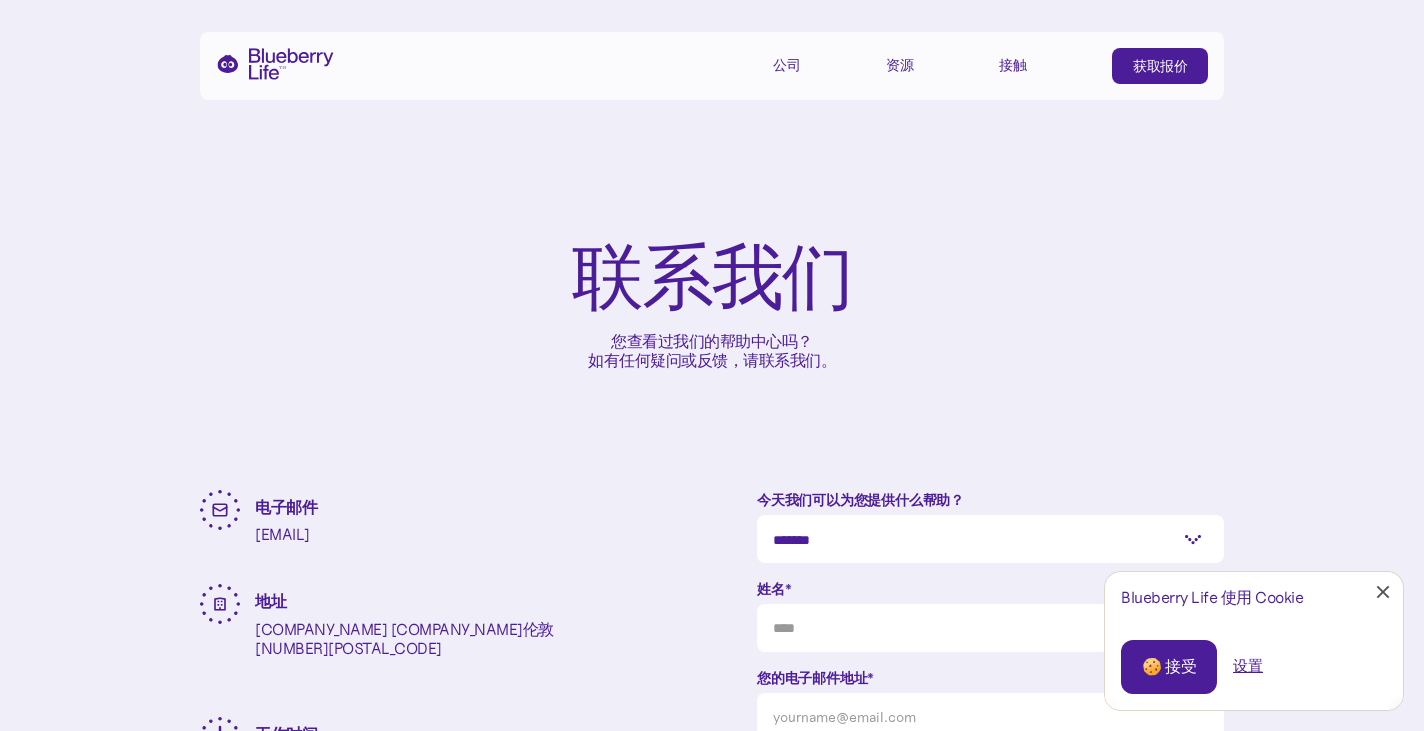 click on "公司 使命 合作伙伴 按 资源 推荐朋友 博客 工具和计算器 指南 常见问题解答 接触 获取报价" at bounding box center [712, 66] 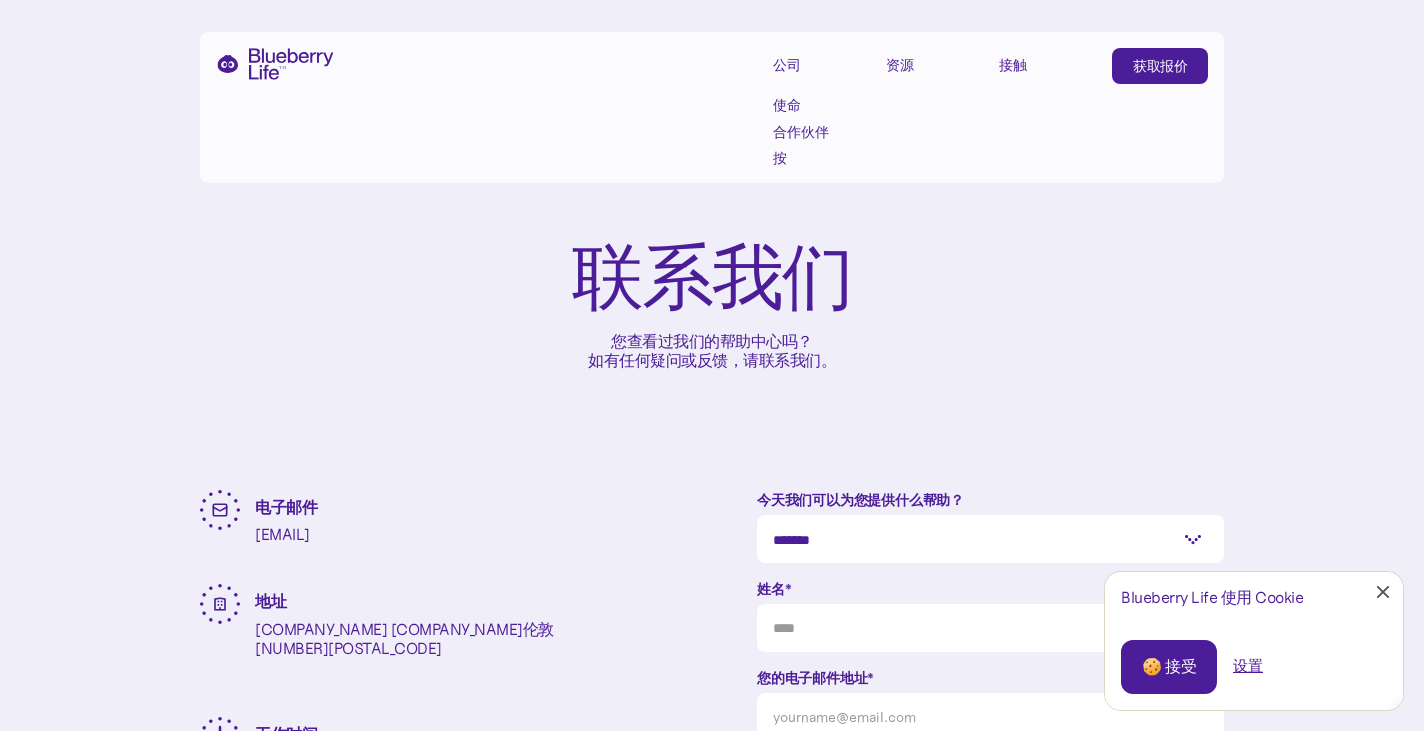 click on "使命" at bounding box center (787, 105) 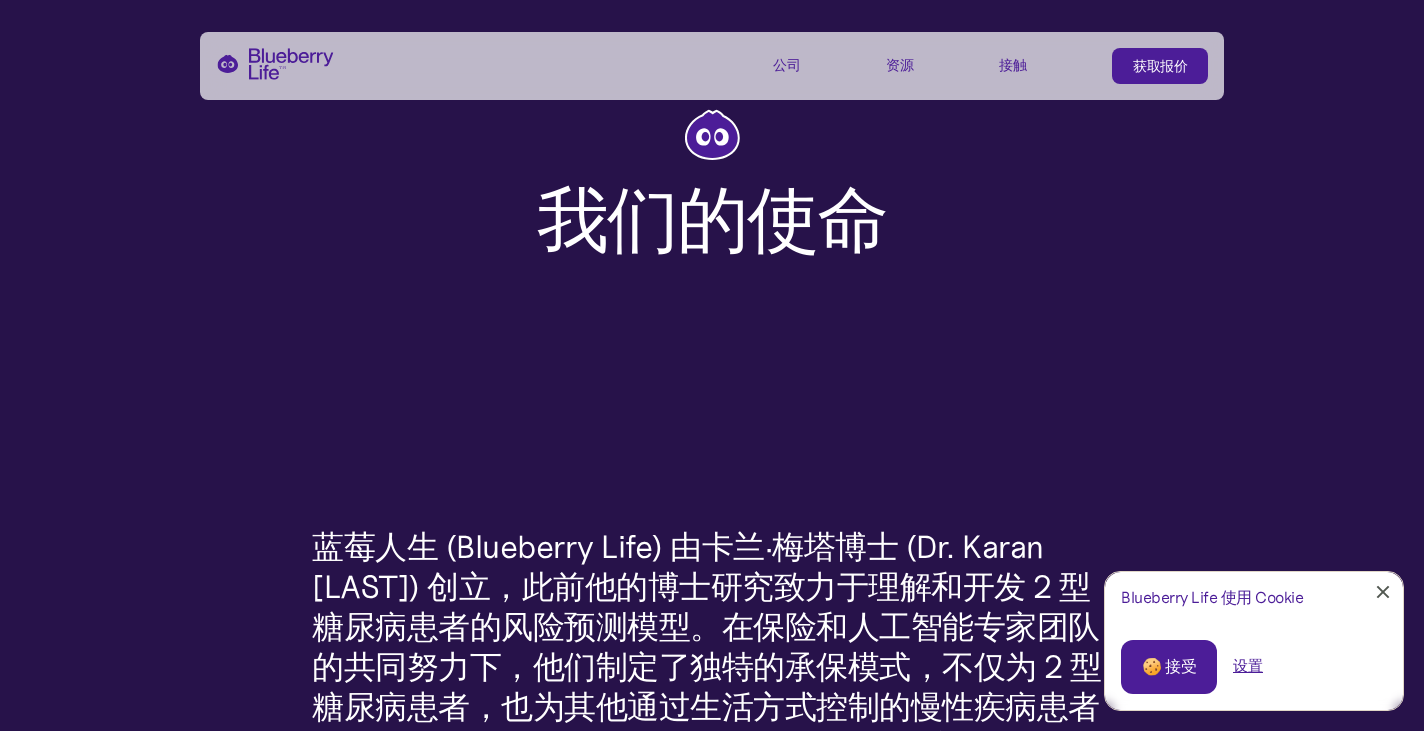 scroll, scrollTop: 0, scrollLeft: 0, axis: both 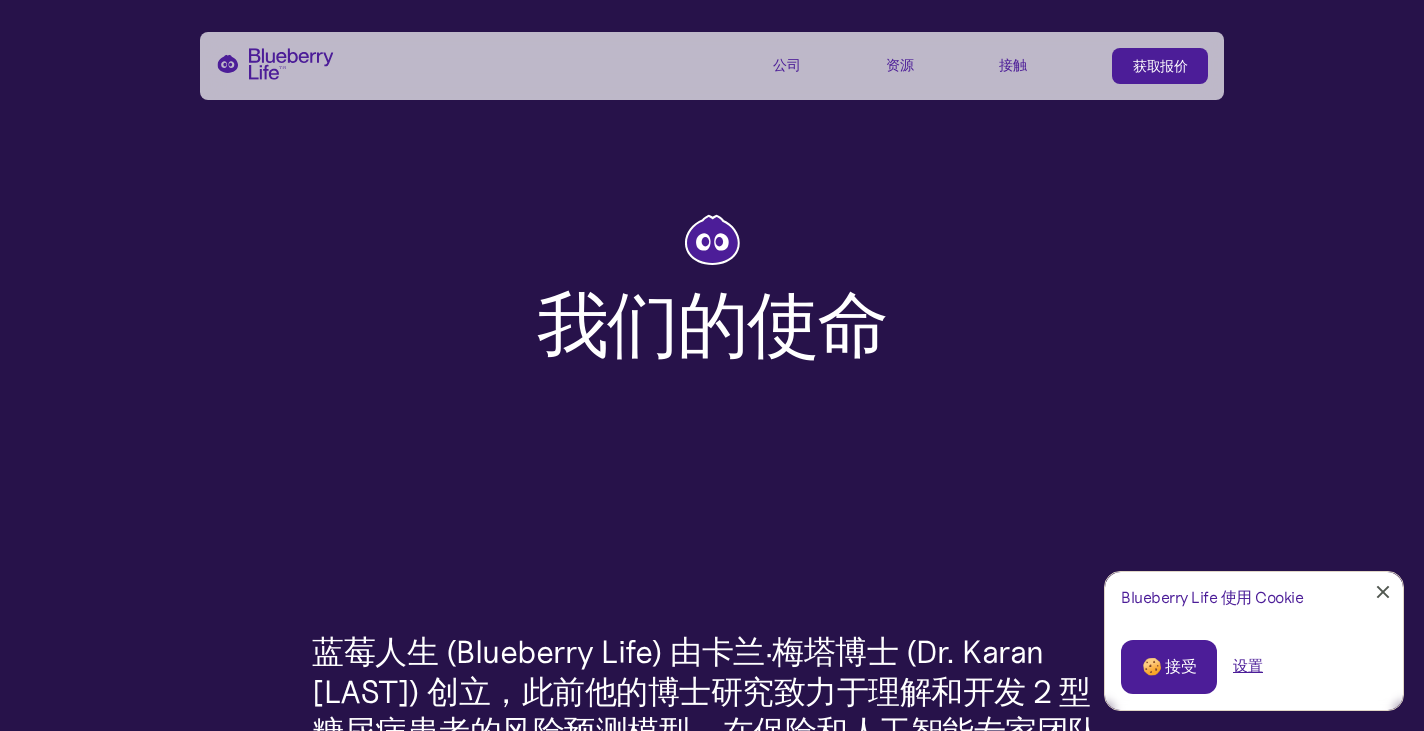click on "接触" at bounding box center [1013, 65] 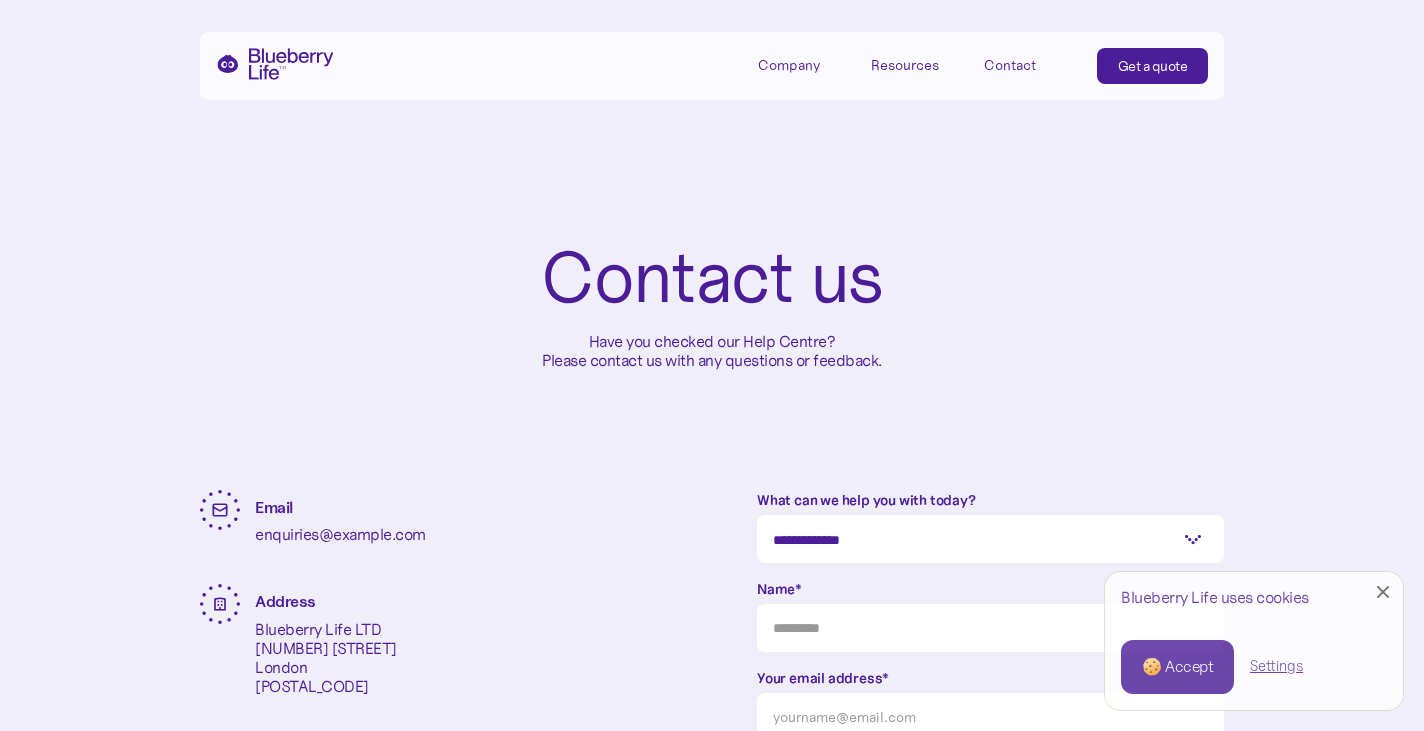 scroll, scrollTop: 0, scrollLeft: 0, axis: both 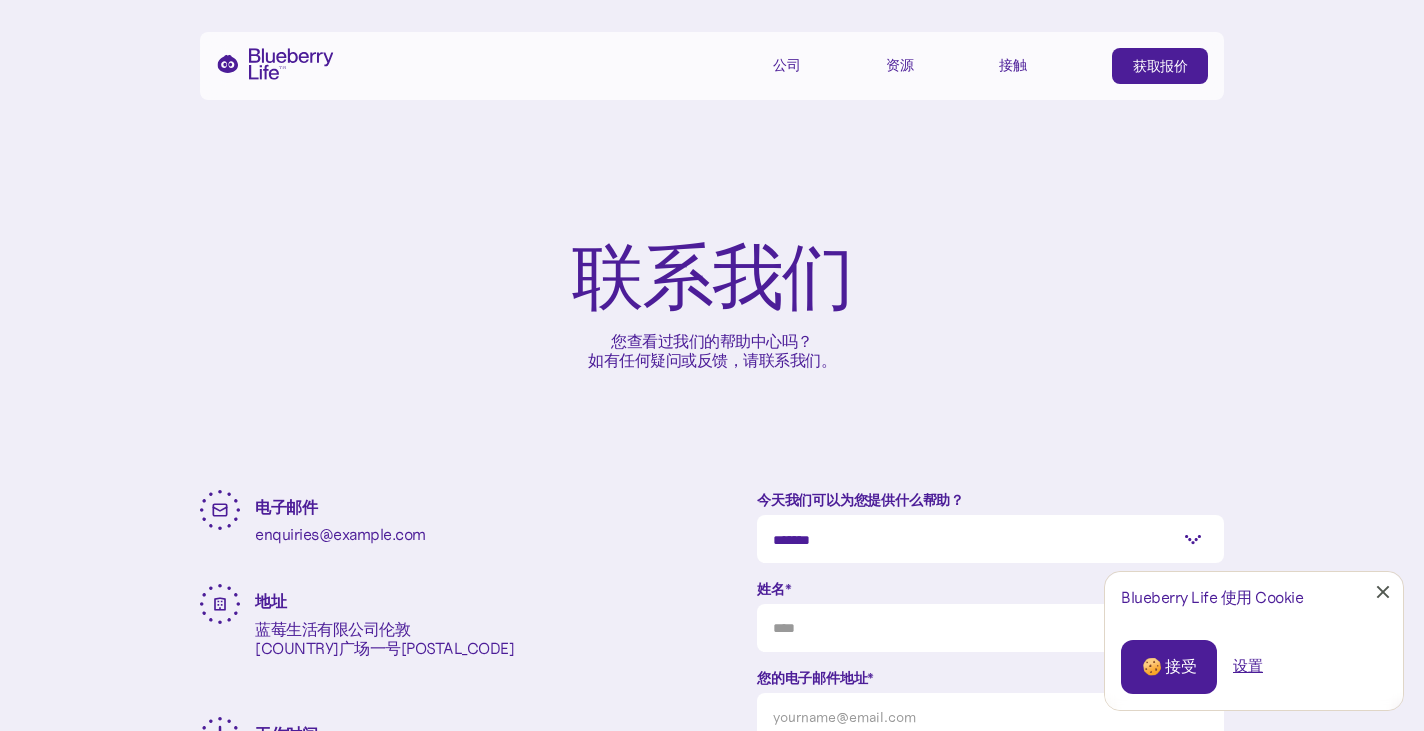 click on "资源" at bounding box center [931, 64] 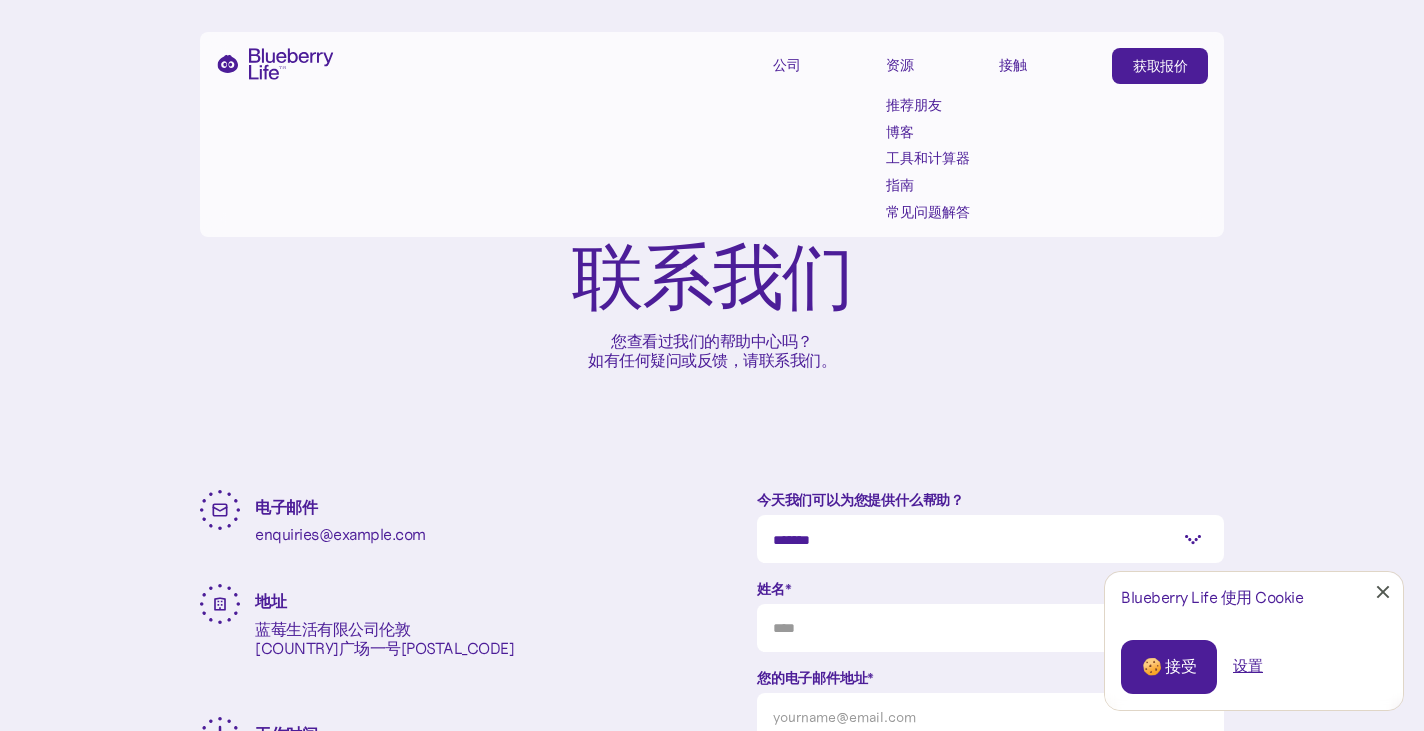 click on "推荐朋友" at bounding box center [914, 105] 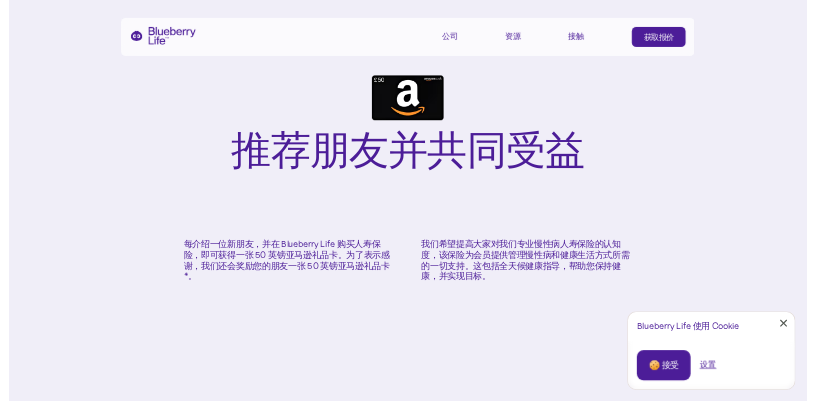 scroll, scrollTop: 0, scrollLeft: 0, axis: both 